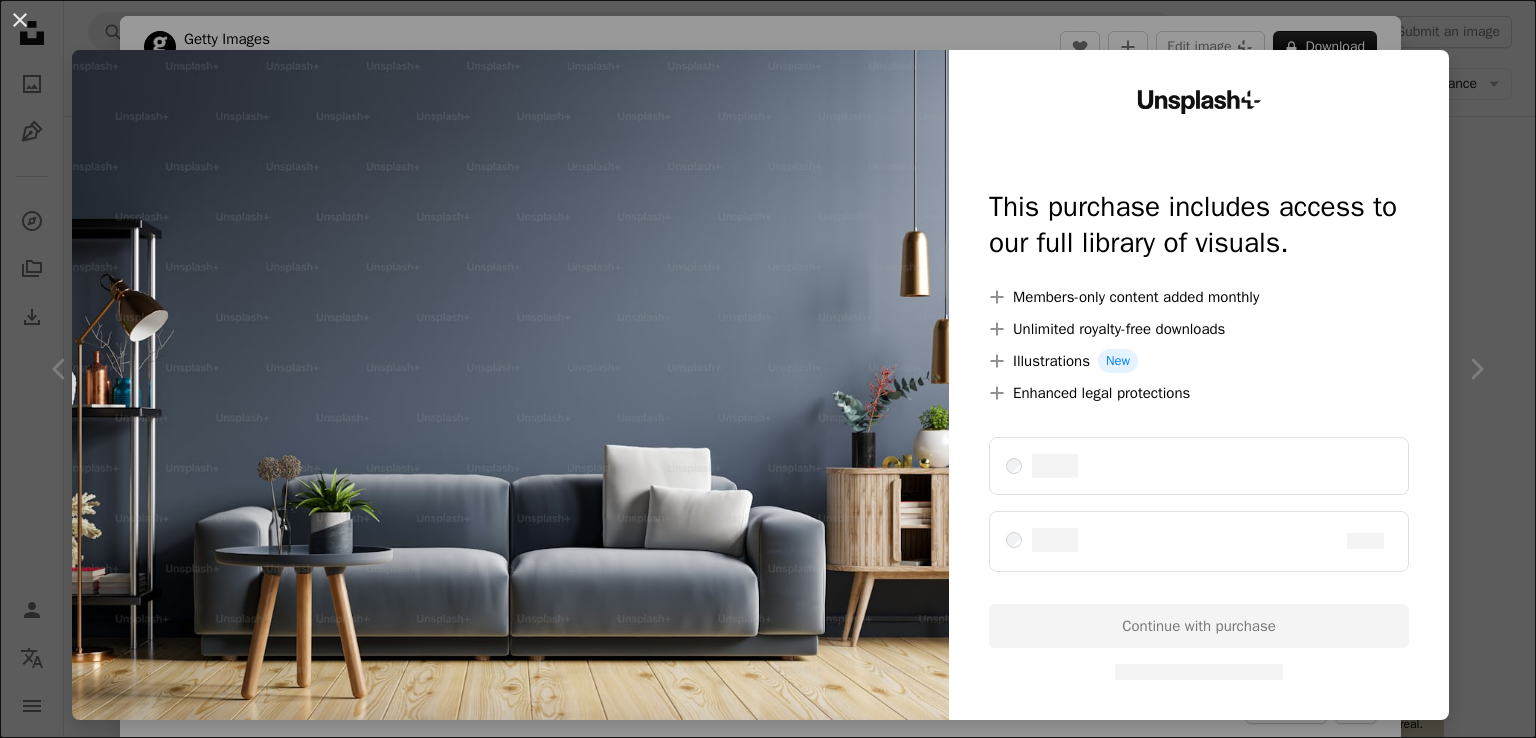 scroll, scrollTop: 1800, scrollLeft: 0, axis: vertical 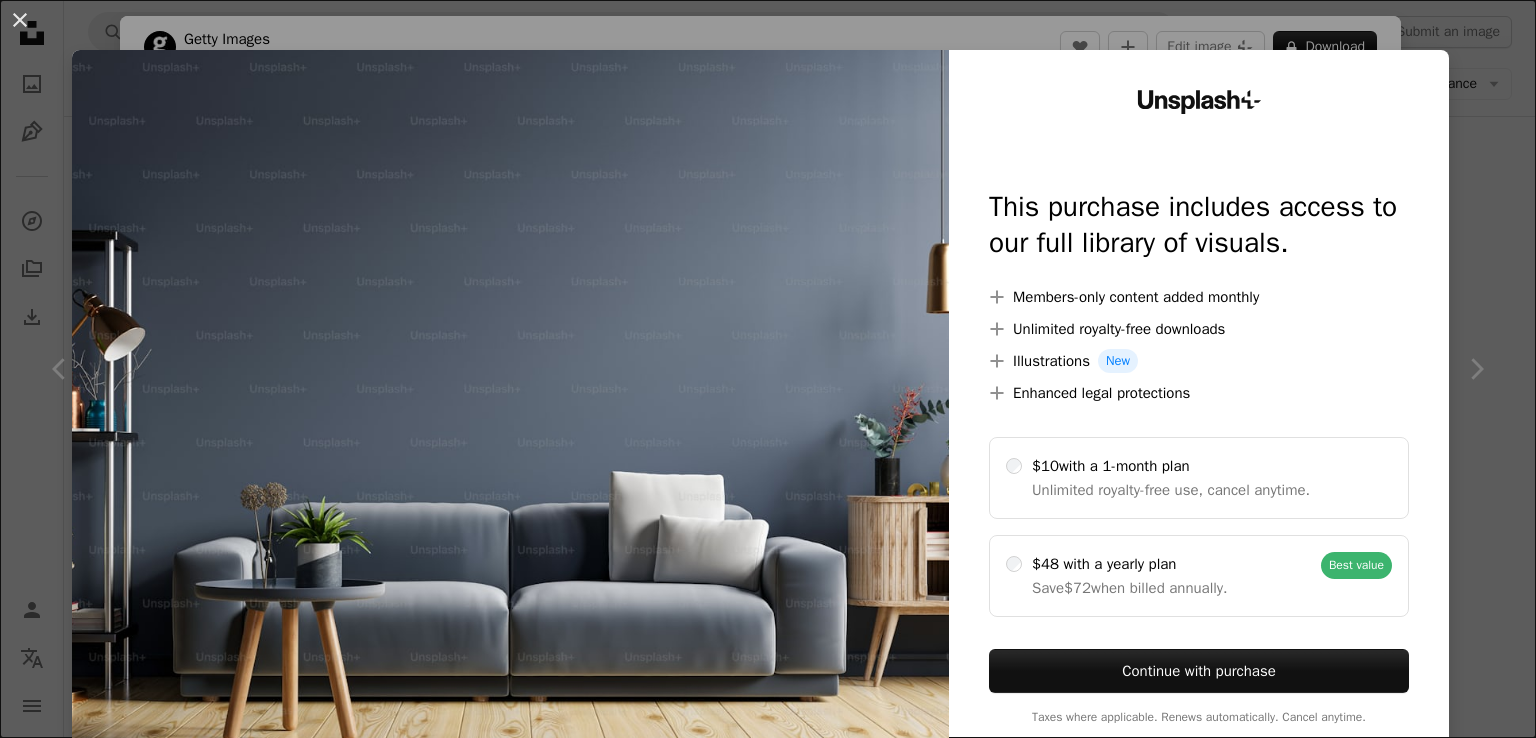 click on "An X shape Unsplash+ This purchase includes access to our full library of visuals. A plus sign Members-only content added monthly A plus sign Unlimited royalty-free downloads A plus sign Illustrations  New A plus sign Enhanced legal protections $10  with a 1-month plan Unlimited royalty-free use, cancel anytime. $48   with a yearly plan Save  $72  when billed annually. Best value Continue with purchase Taxes where applicable. Renews automatically. Cancel anytime." at bounding box center [768, 369] 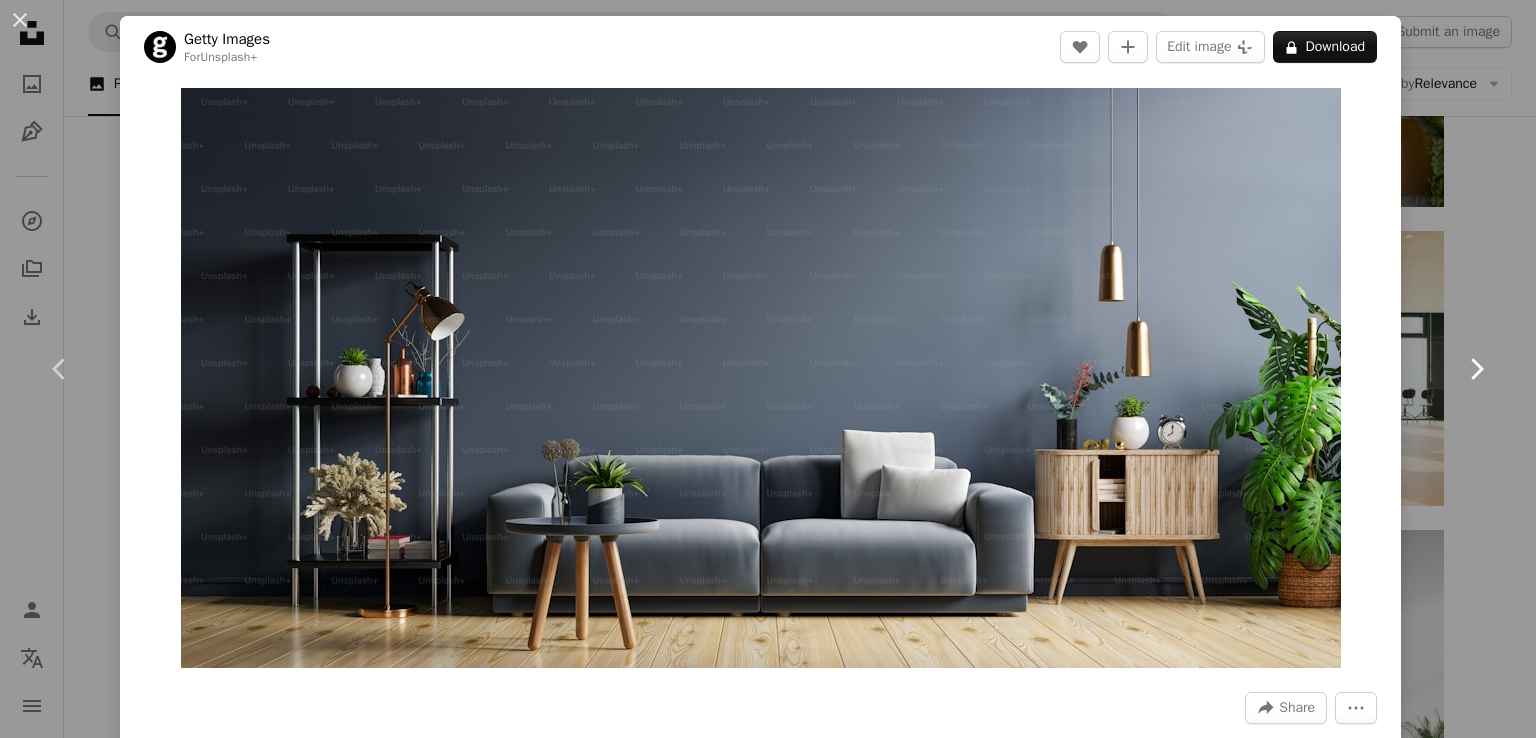 click on "Chevron right" 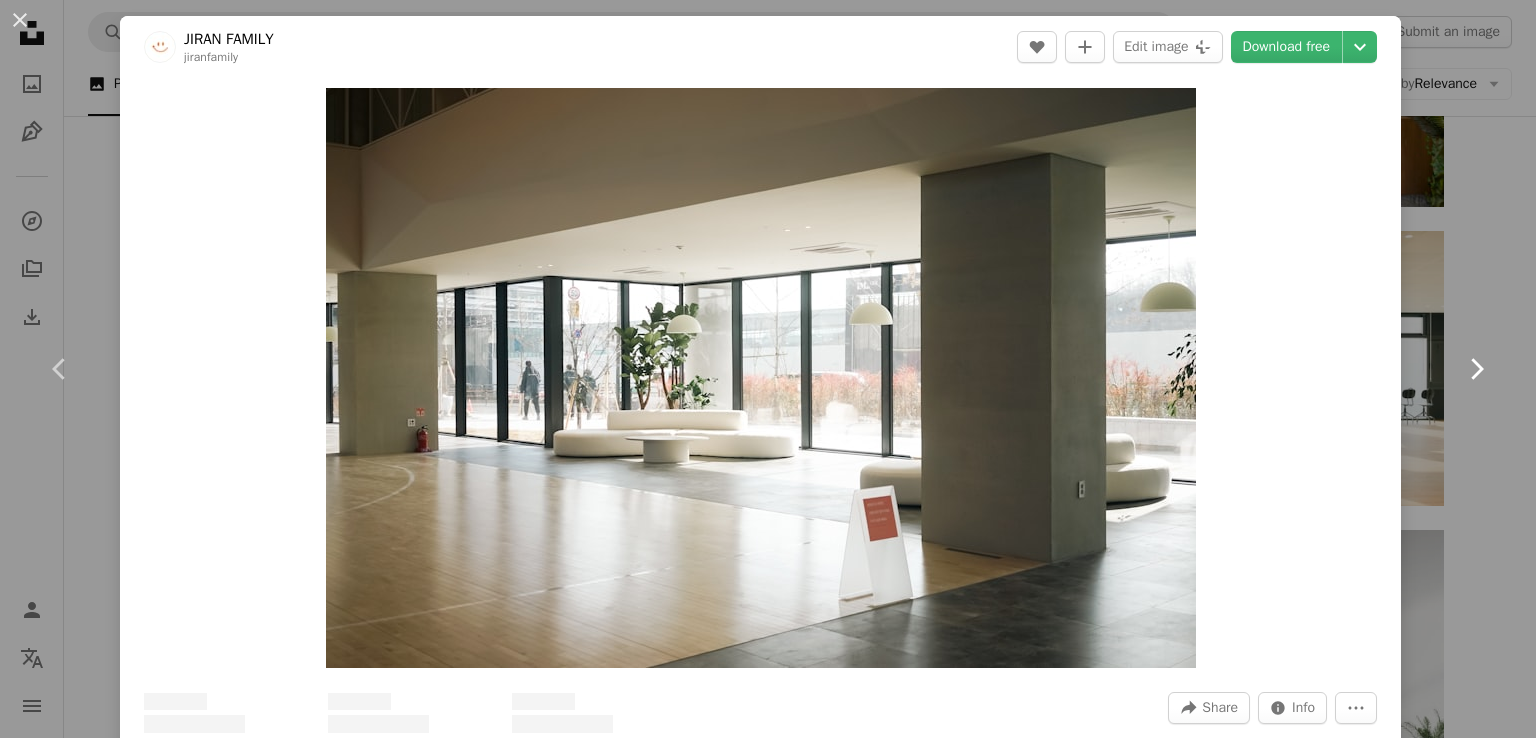 click on "Chevron right" 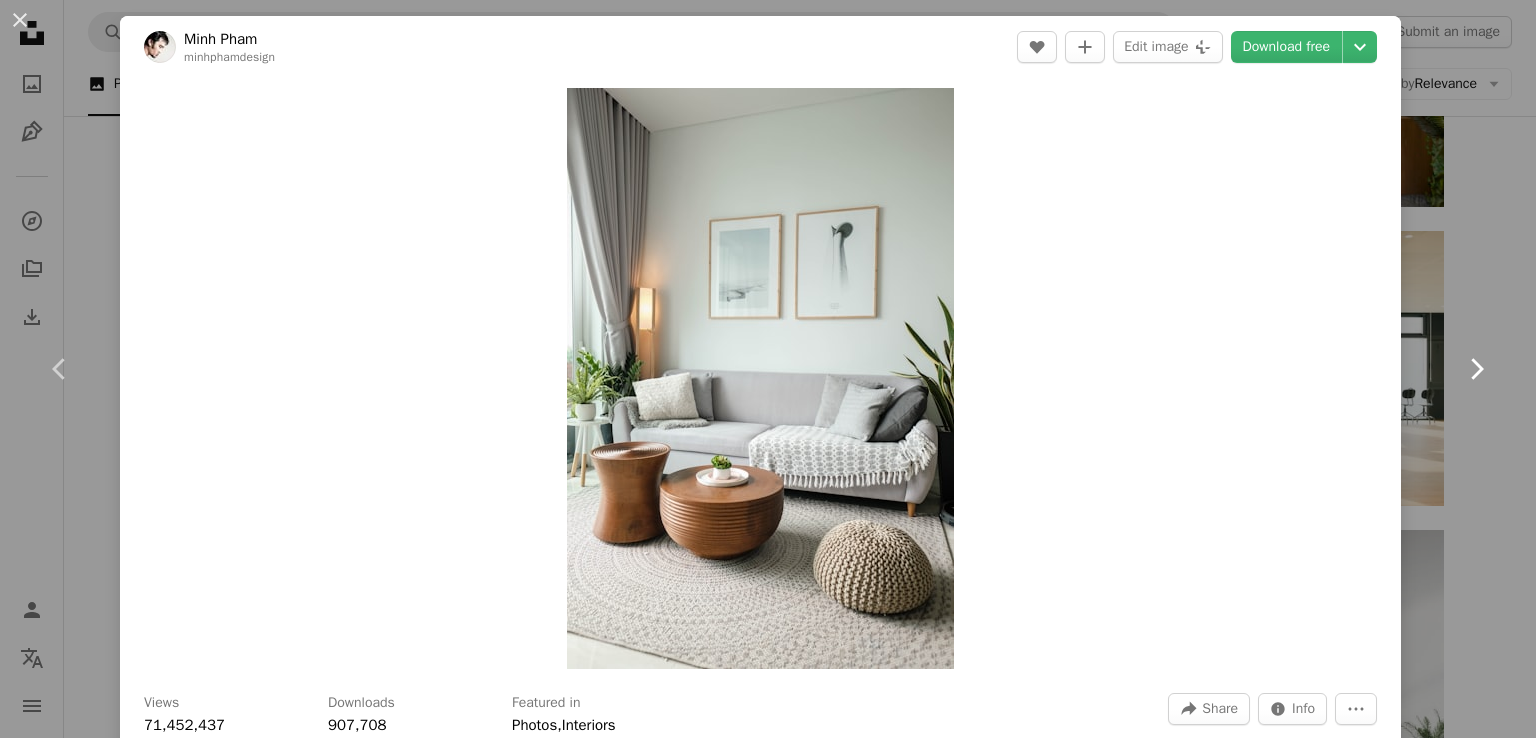 click on "Chevron right" 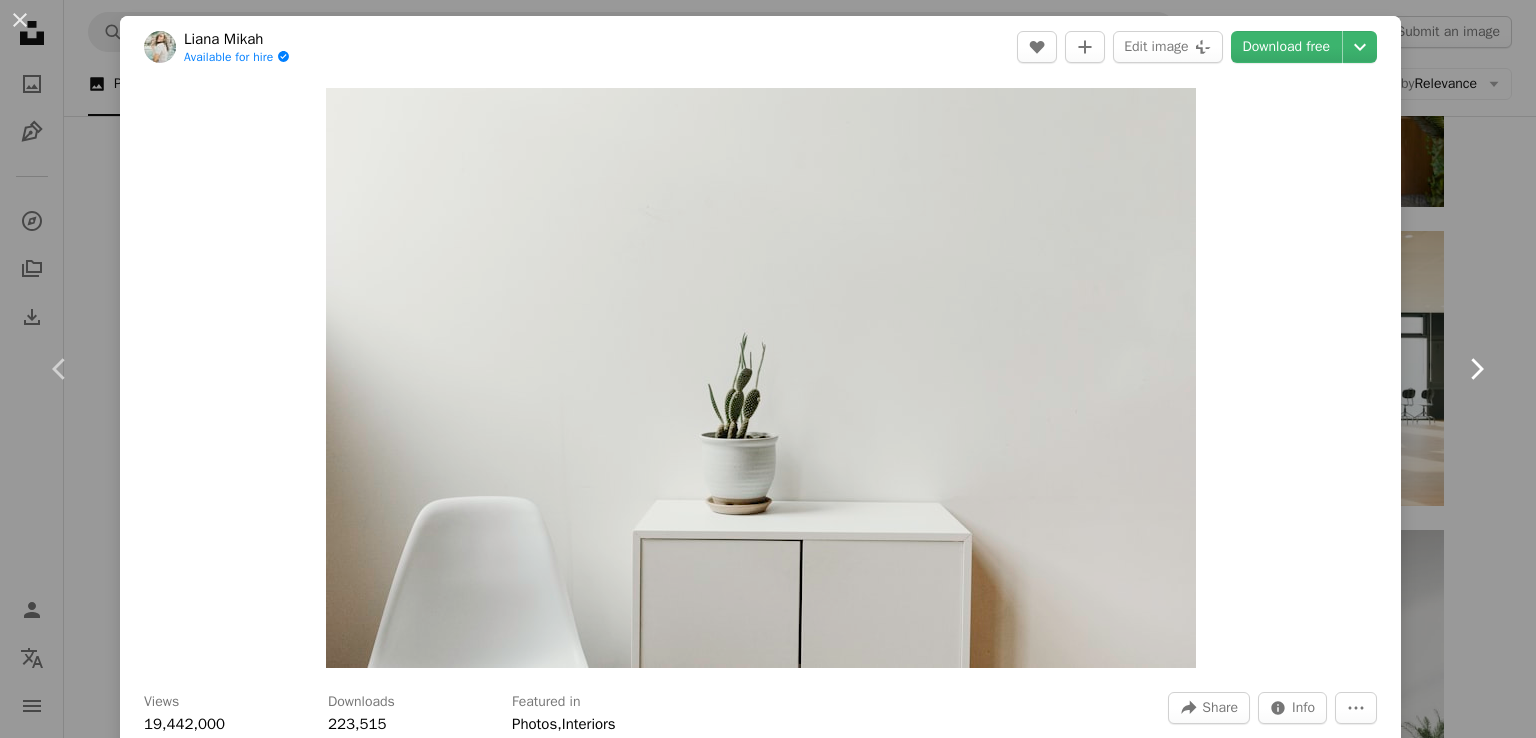 click on "Chevron right" 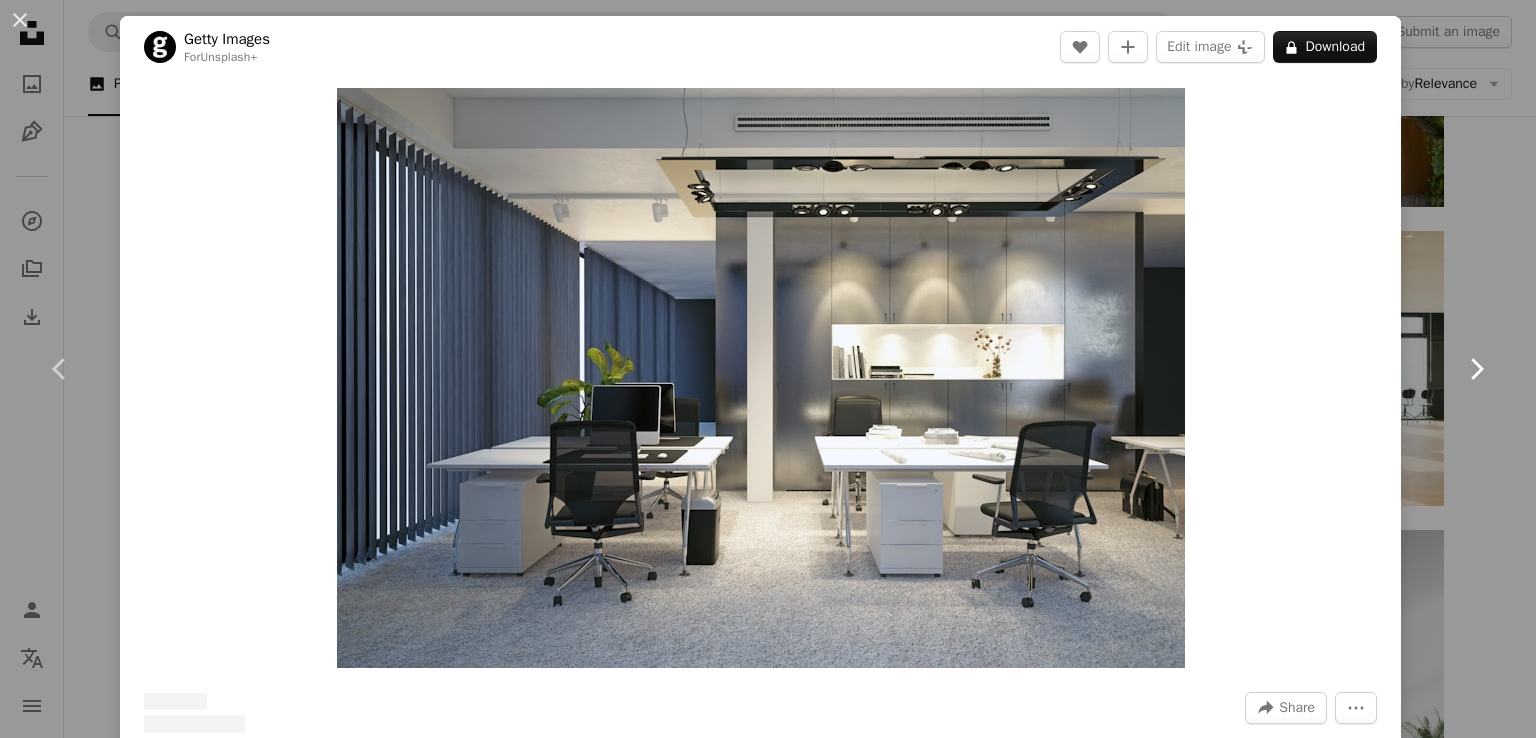 click on "Chevron right" 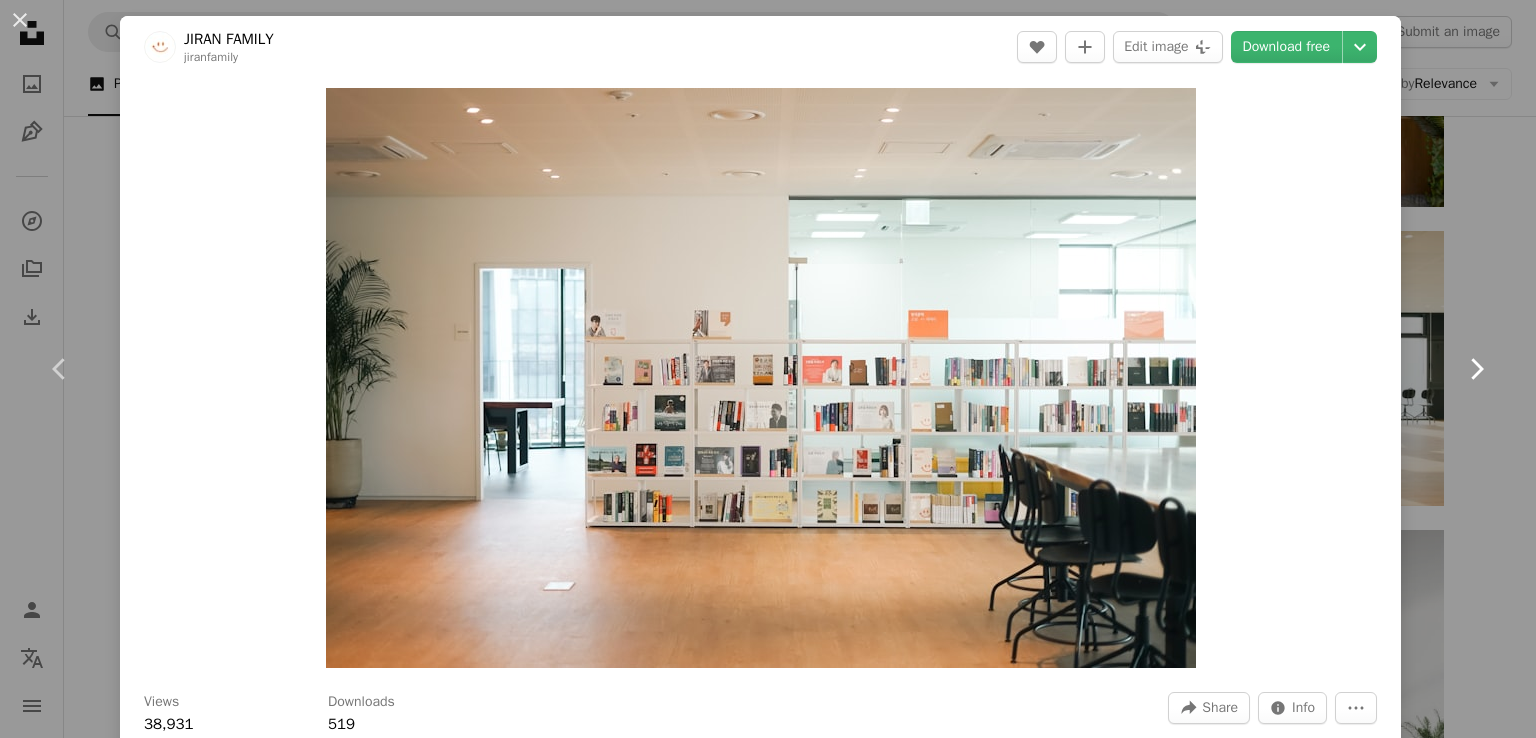 click on "Chevron right" 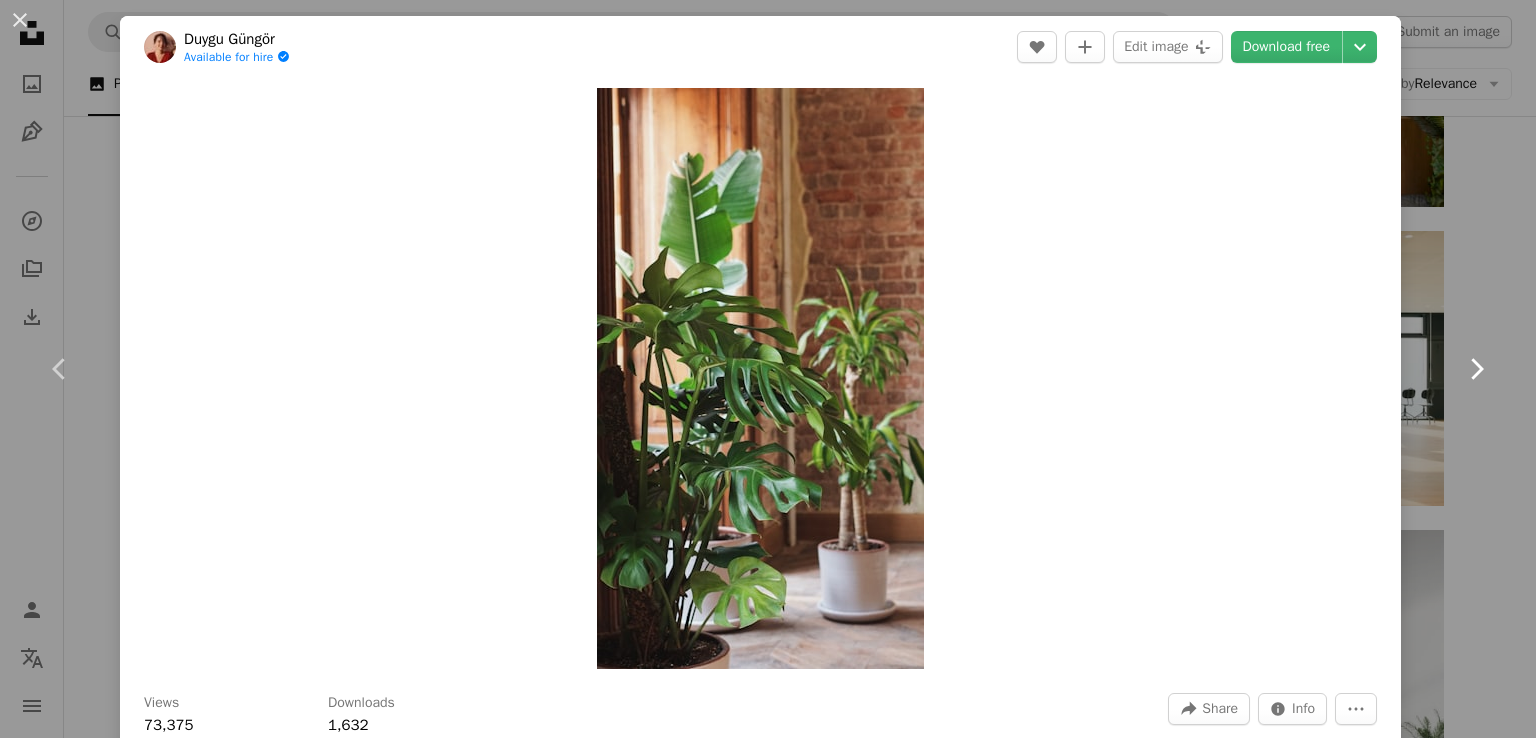click on "Chevron right" 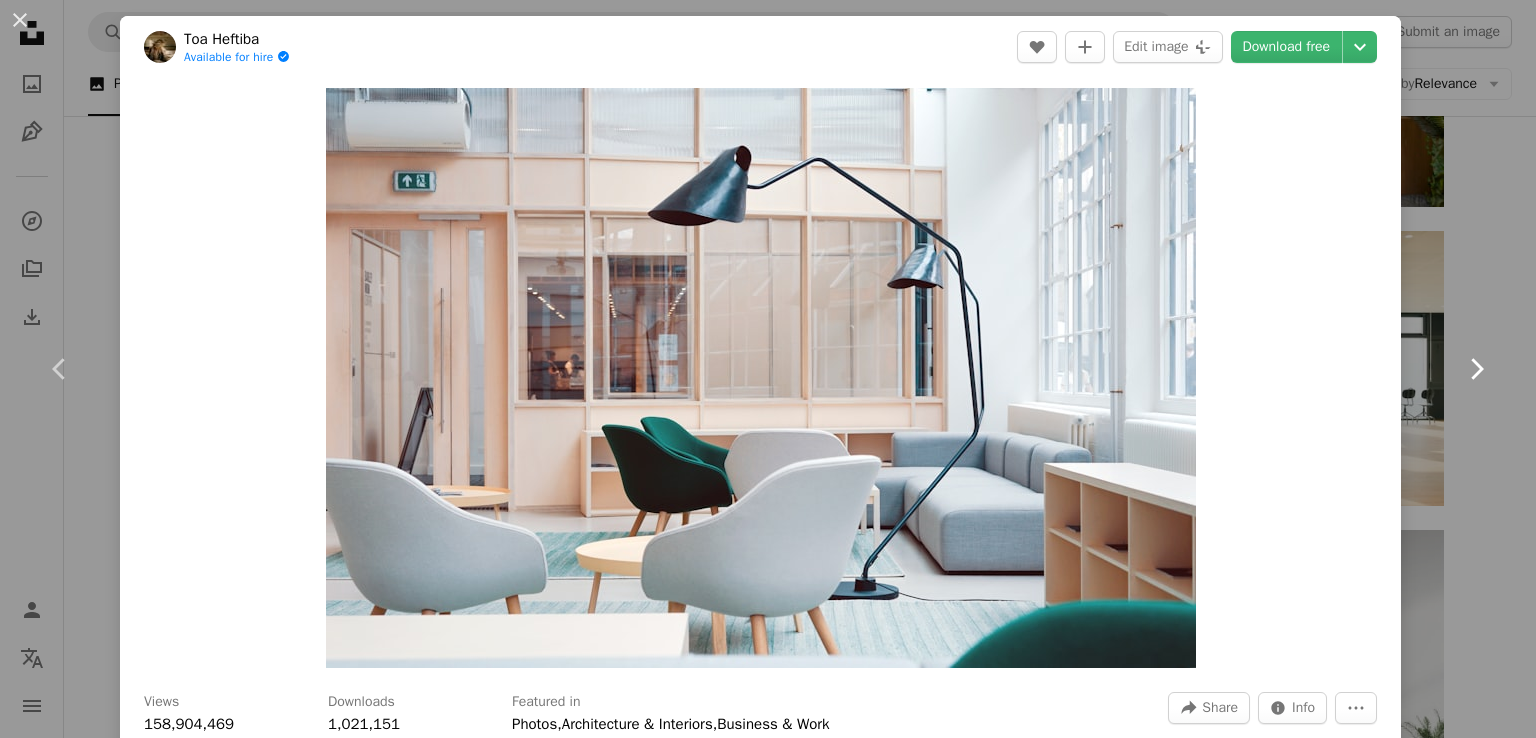 click on "Chevron right" 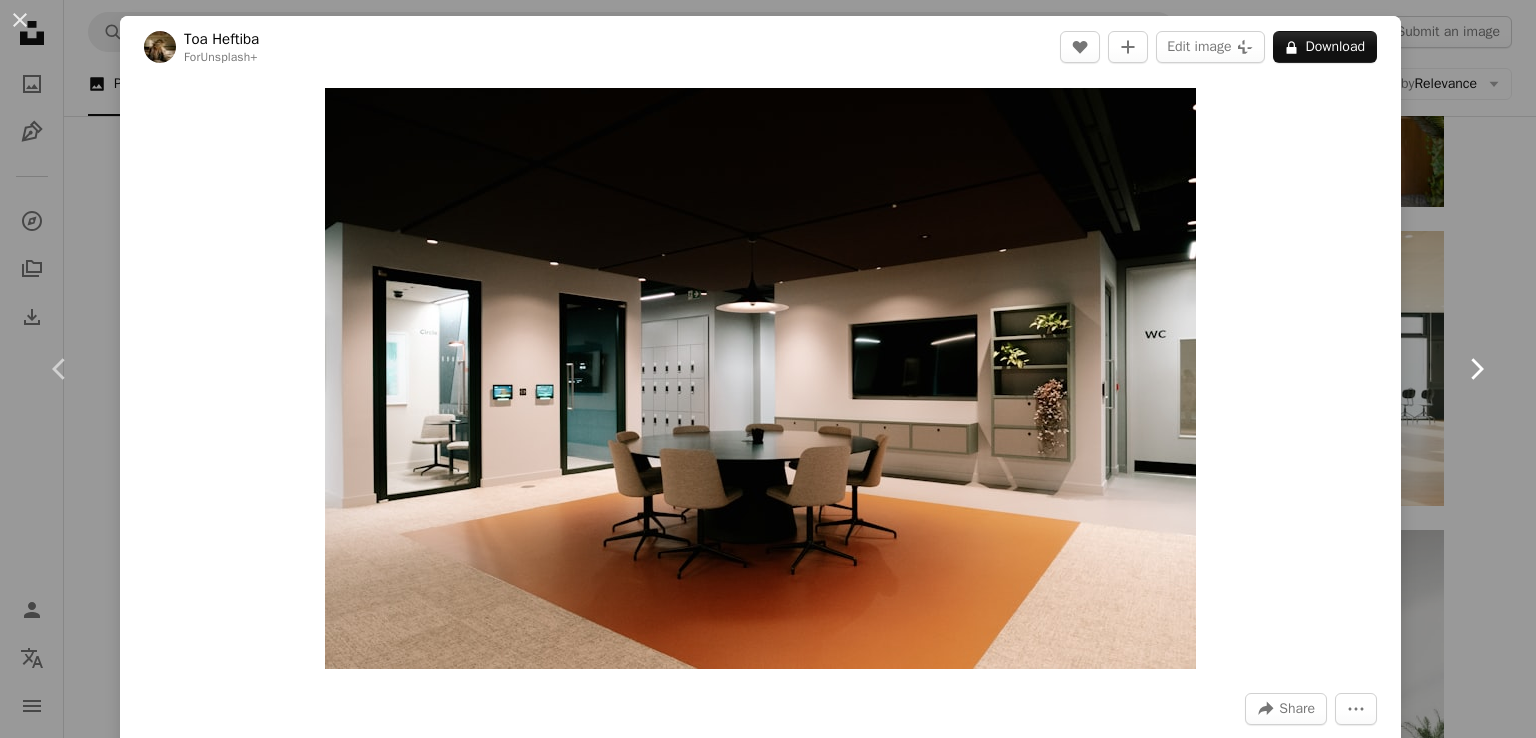 click on "Chevron right" 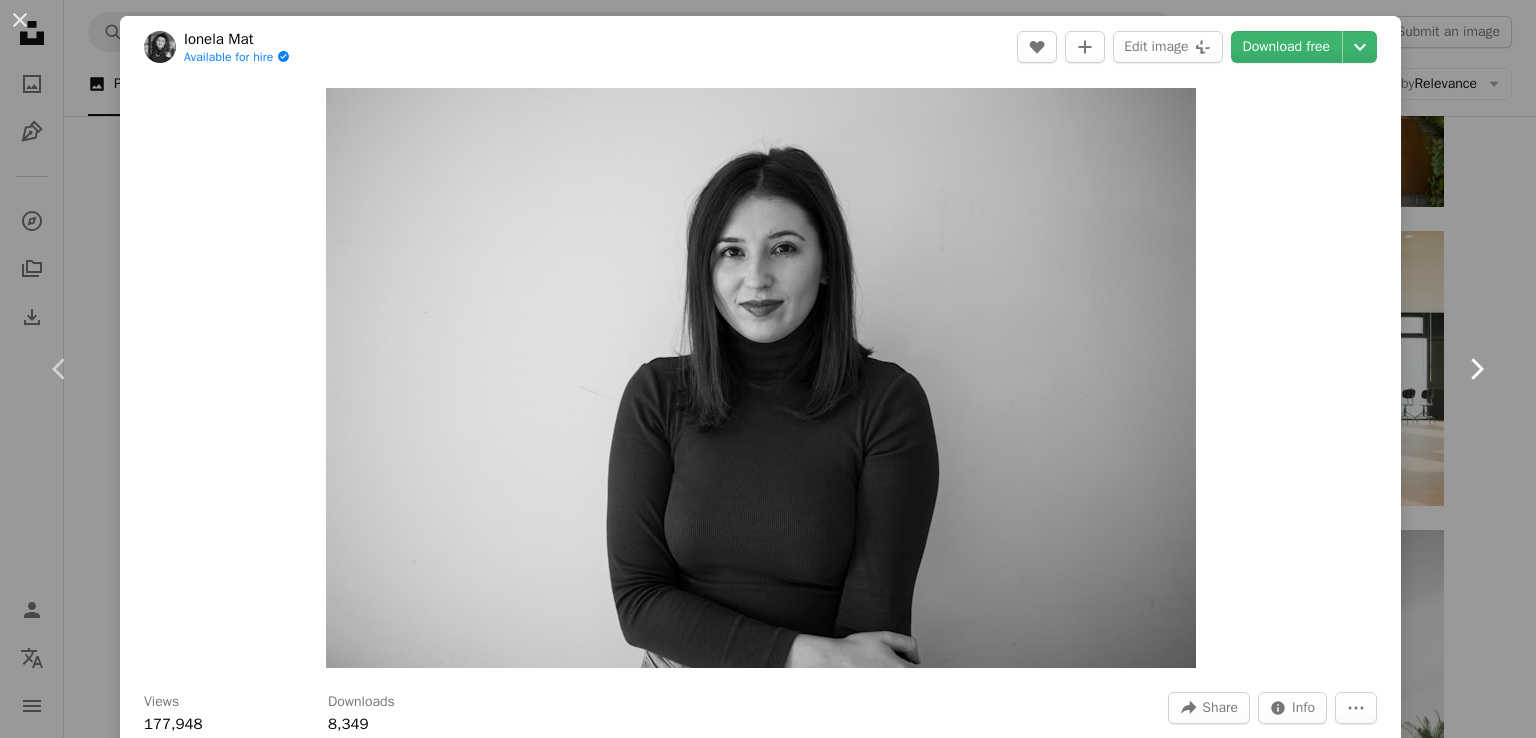 click on "Chevron right" 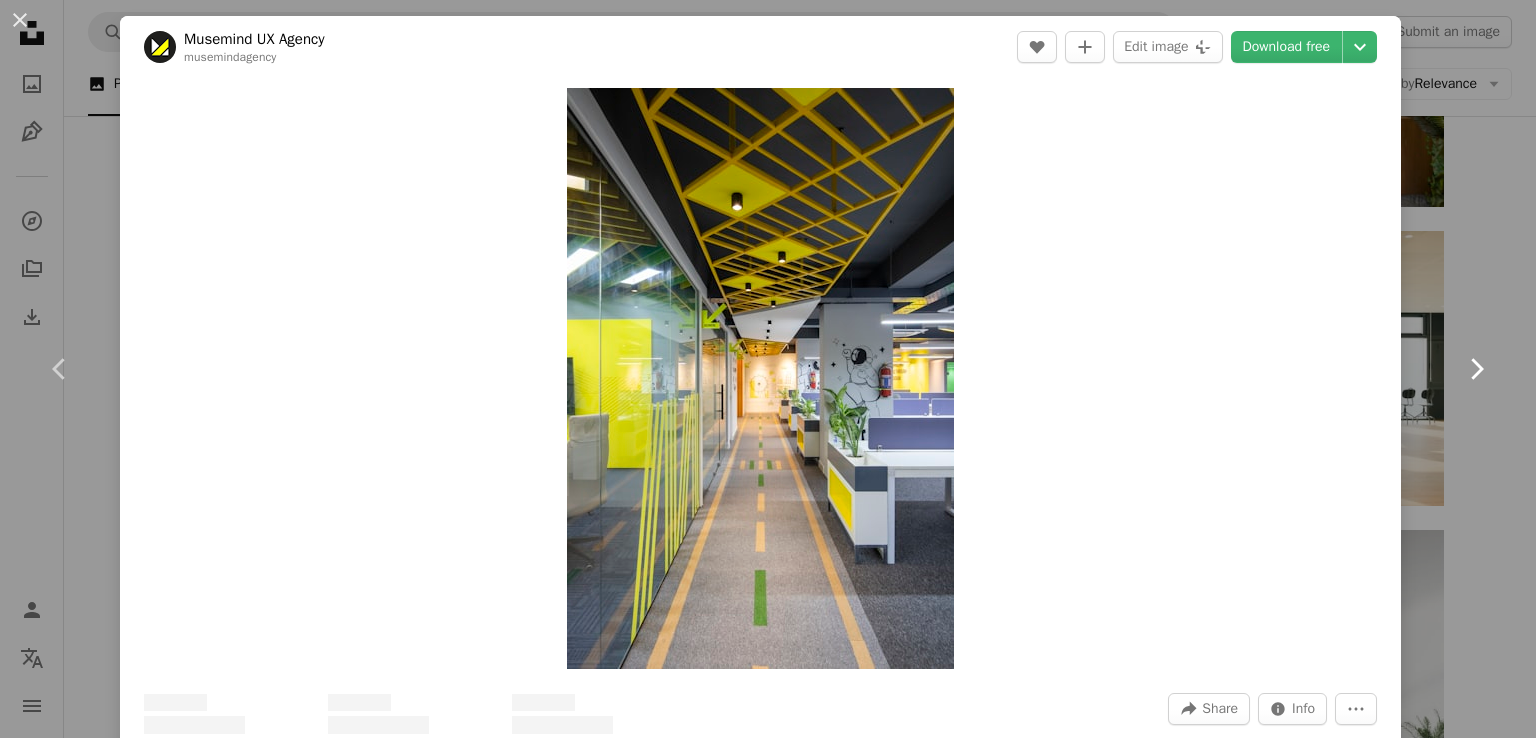 click on "Chevron right" 